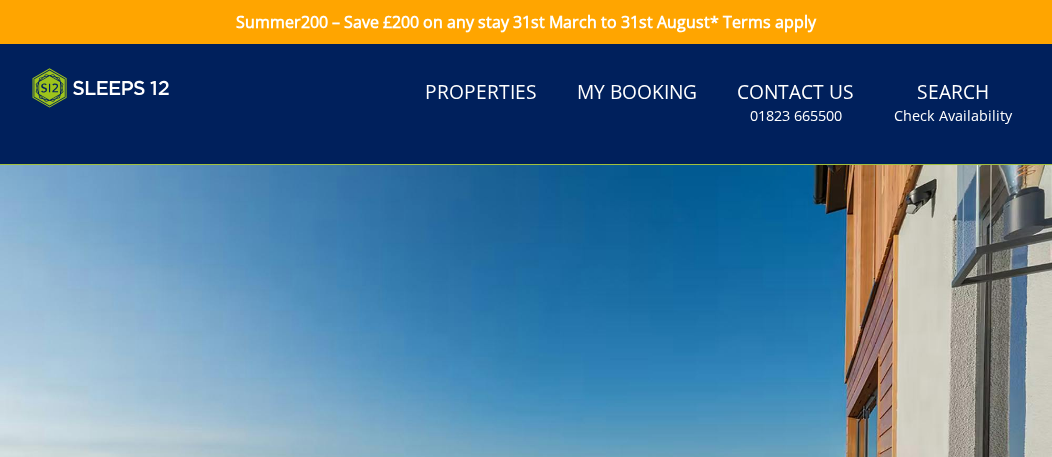 scroll, scrollTop: 762, scrollLeft: 0, axis: vertical 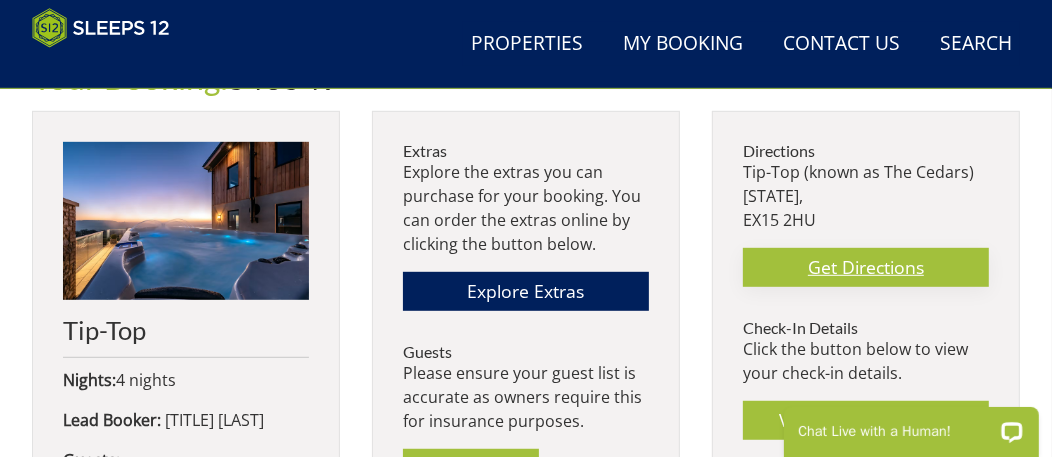 click on "Get Directions" at bounding box center (866, 267) 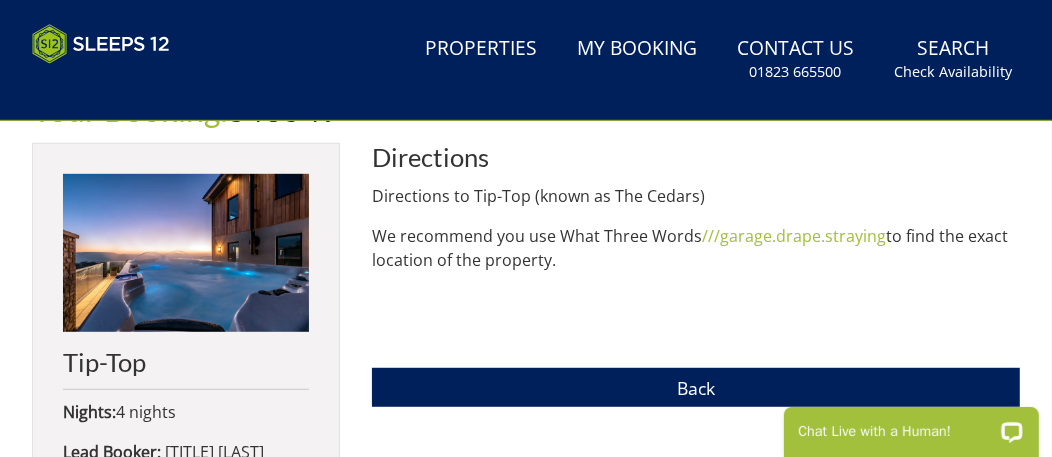 scroll, scrollTop: 0, scrollLeft: 0, axis: both 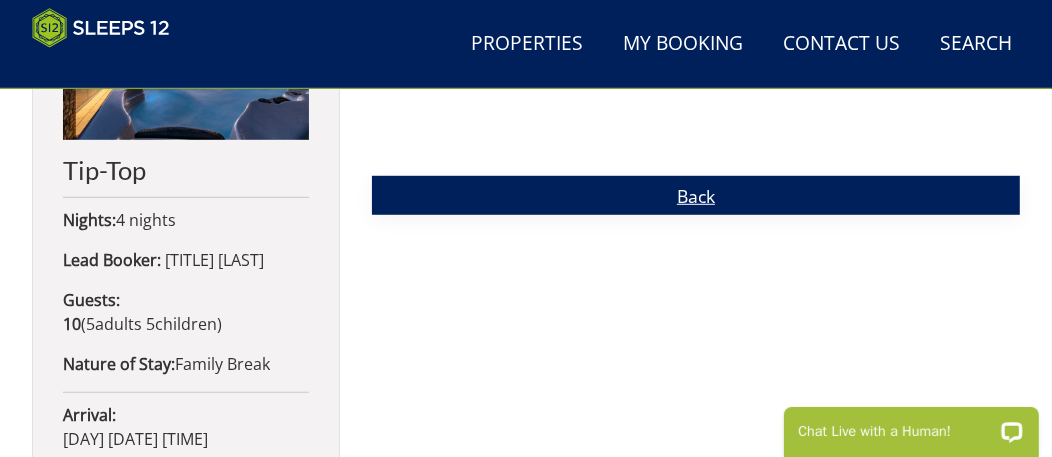 click on "Back" at bounding box center [696, 195] 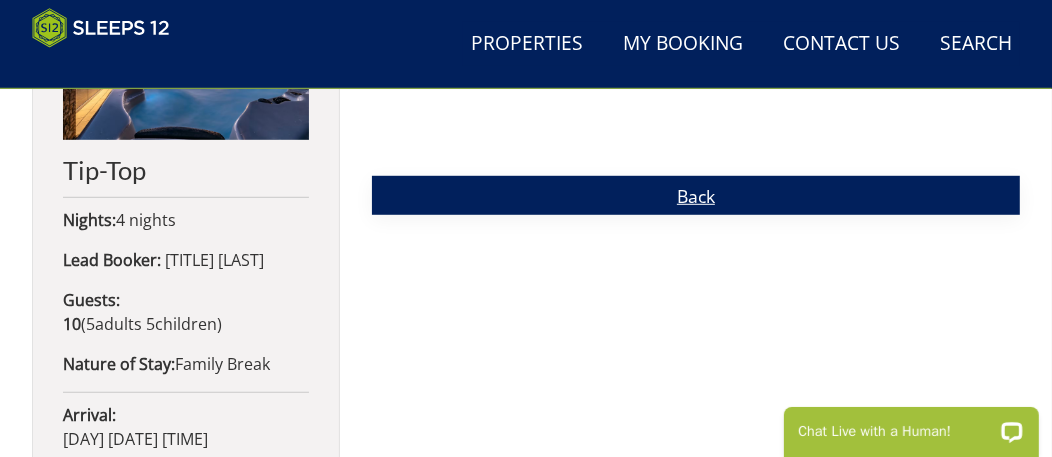 scroll, scrollTop: 0, scrollLeft: 0, axis: both 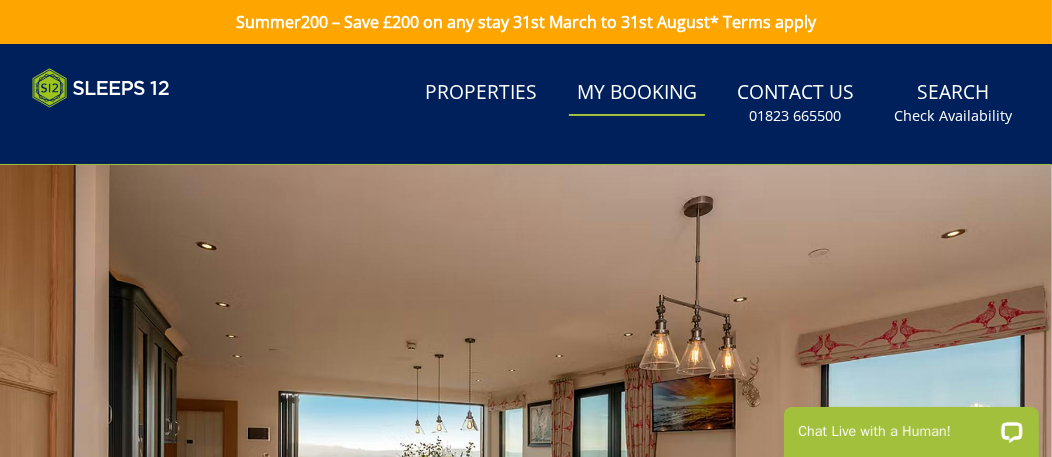 click on "My Booking" at bounding box center [637, 93] 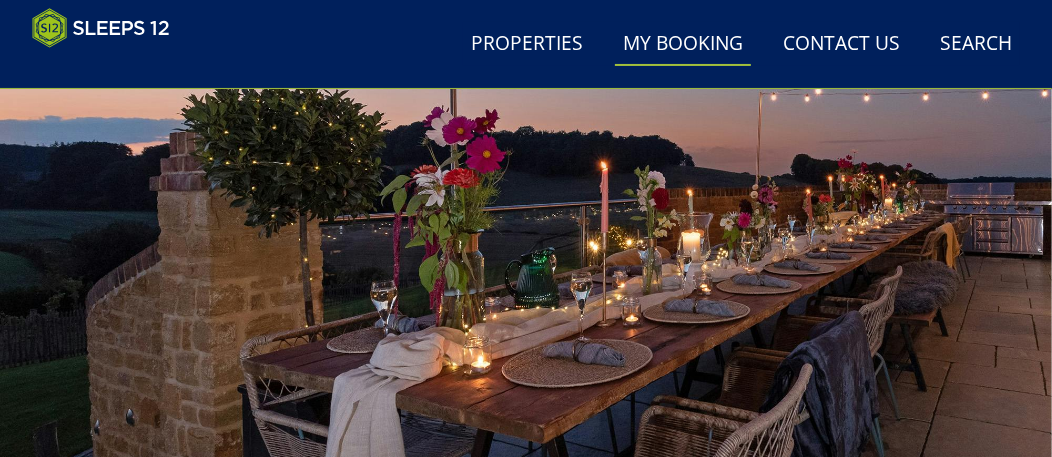 scroll, scrollTop: 216, scrollLeft: 0, axis: vertical 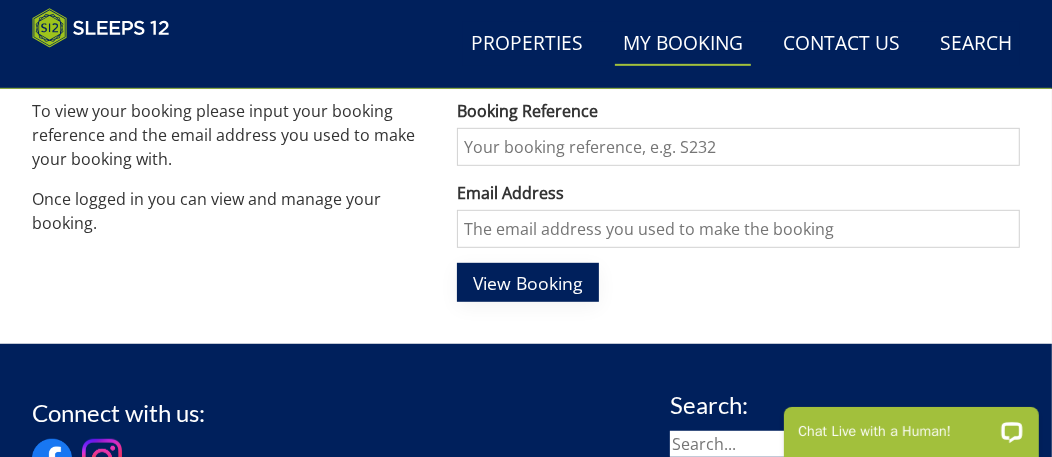 click on "View Booking" at bounding box center [528, 283] 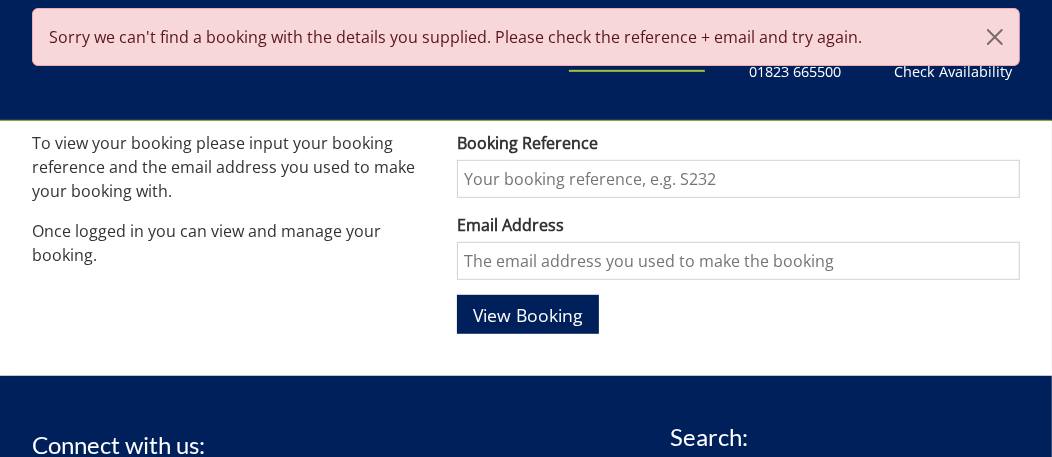 scroll, scrollTop: 0, scrollLeft: 0, axis: both 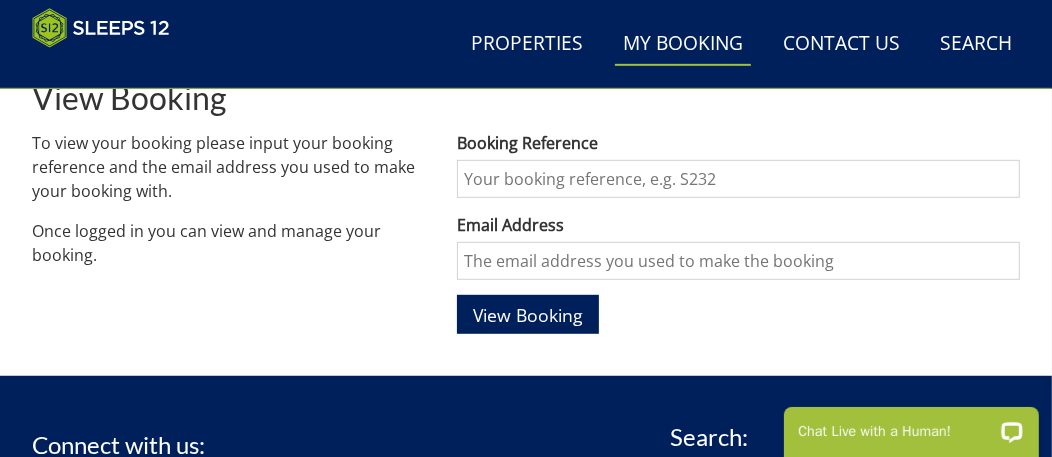 click on "Email Address" at bounding box center (738, 261) 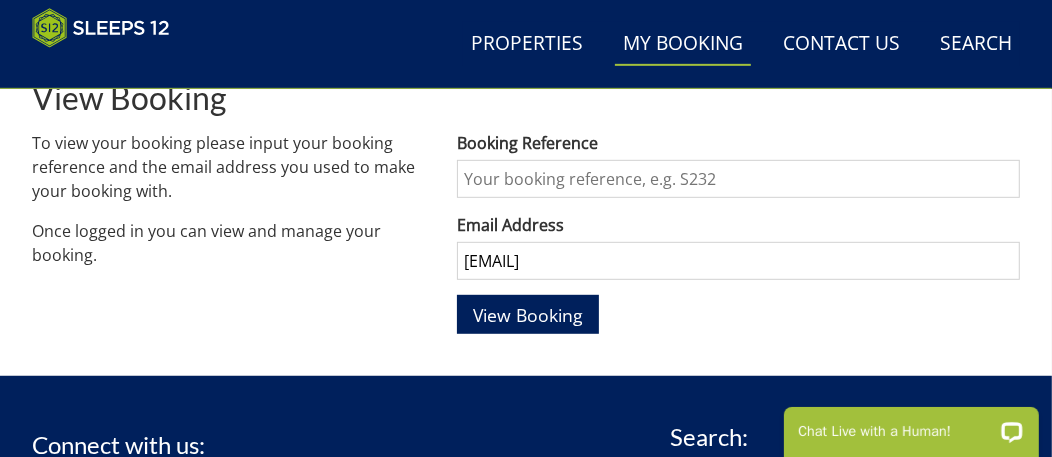 click on "Booking Reference" at bounding box center (738, 179) 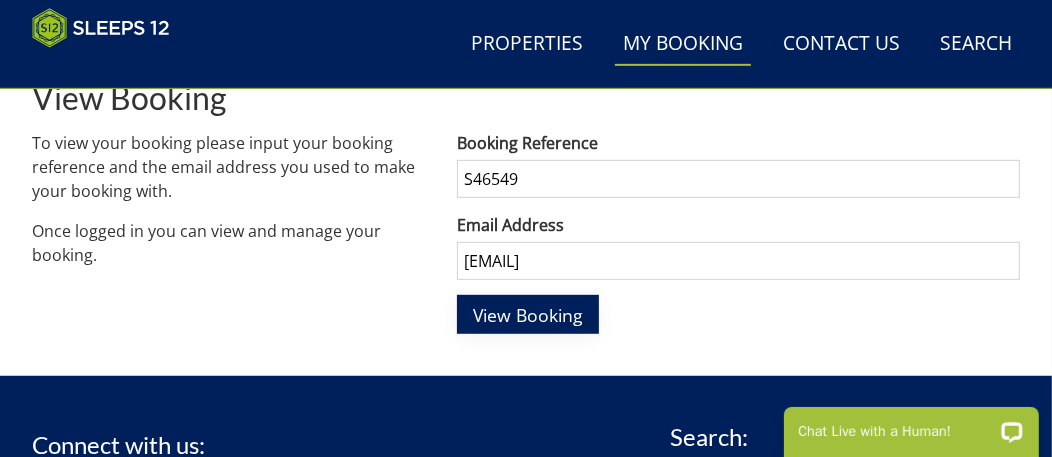 click on "View Booking" at bounding box center (528, 315) 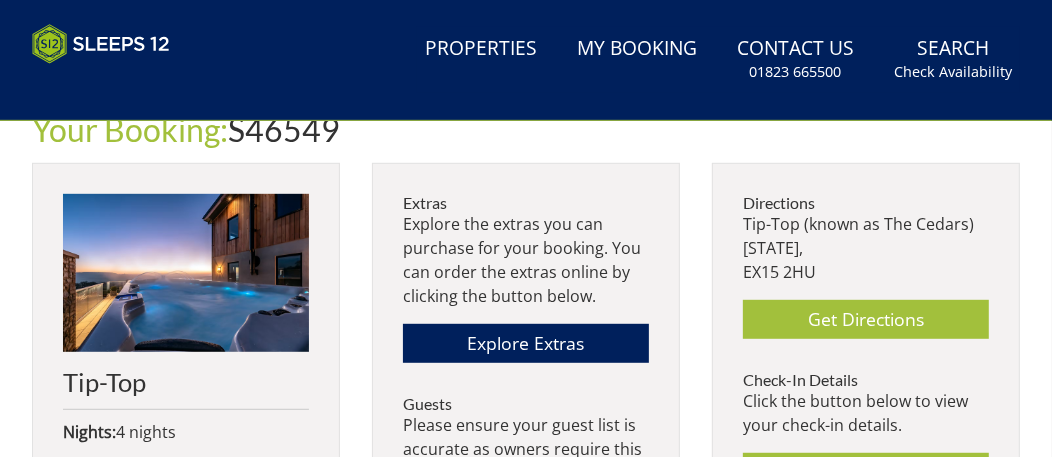 scroll, scrollTop: 0, scrollLeft: 0, axis: both 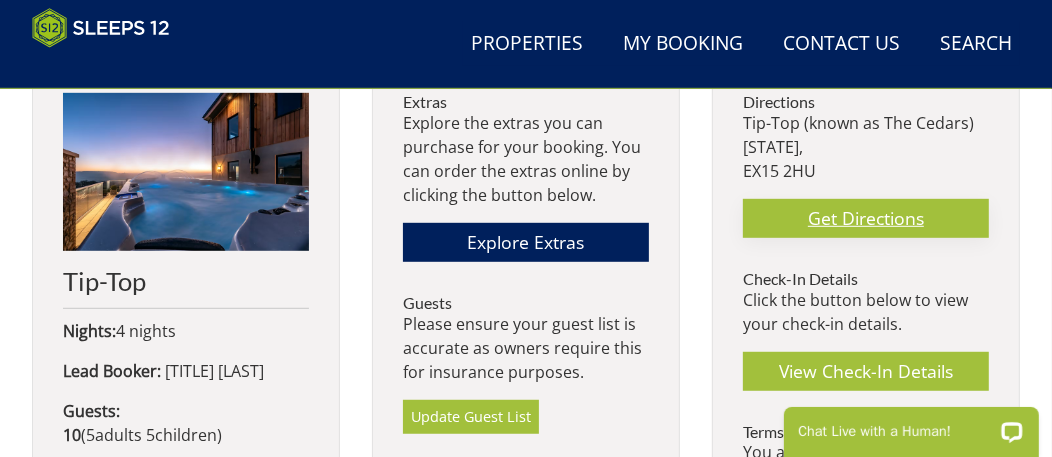 click on "Get Directions" at bounding box center [866, 218] 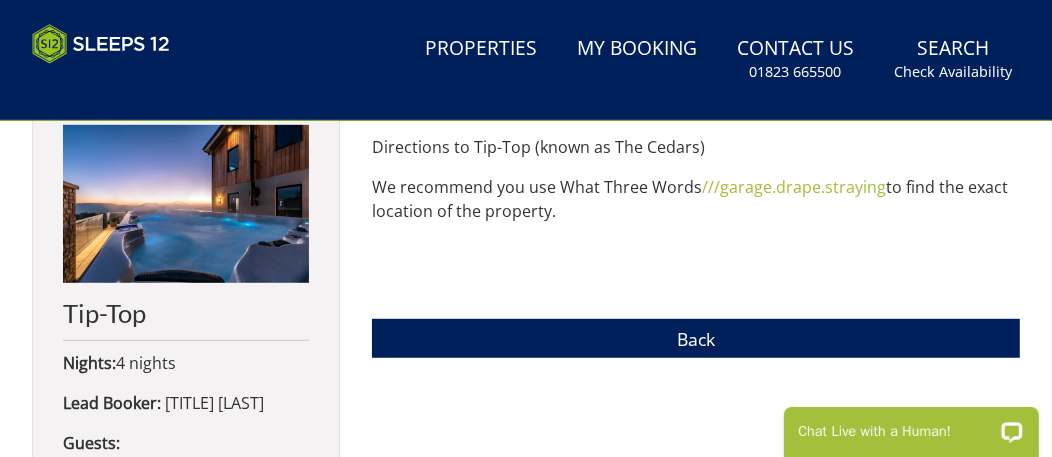 scroll, scrollTop: 0, scrollLeft: 0, axis: both 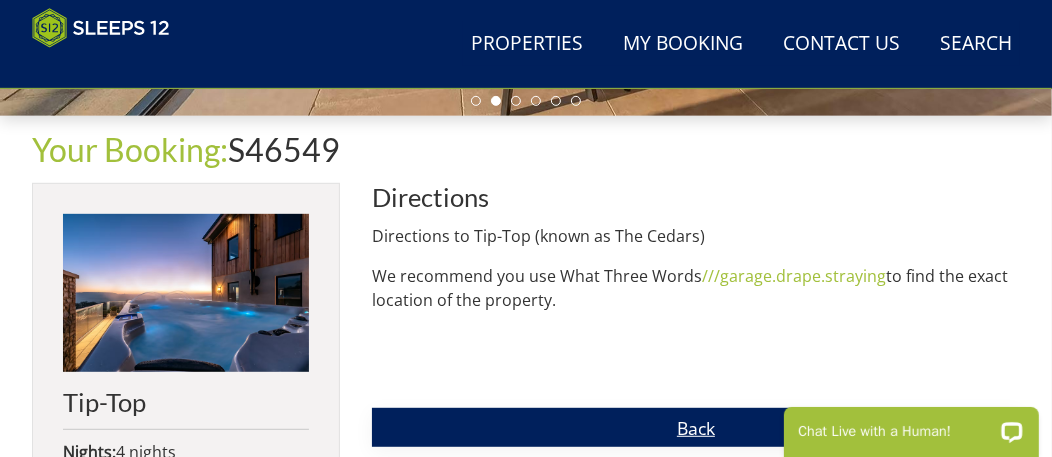 click on "Back" at bounding box center (696, 427) 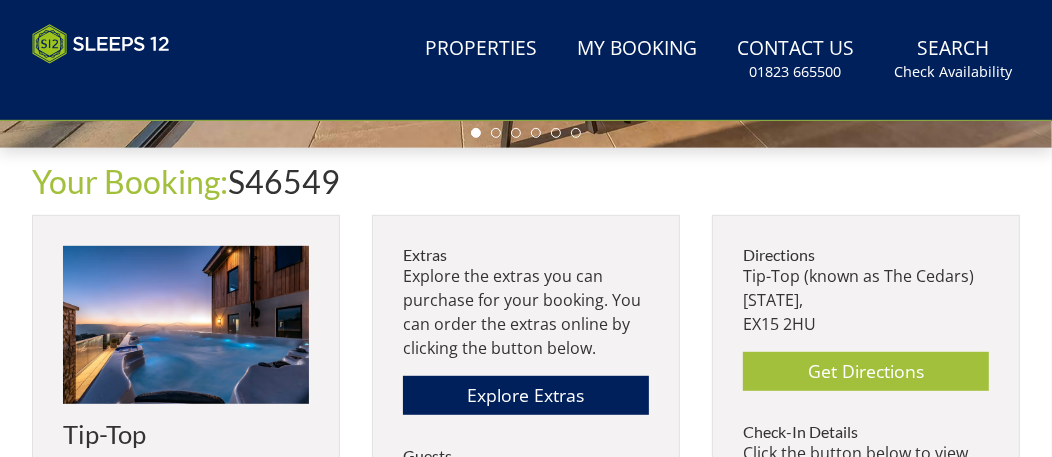 scroll, scrollTop: 0, scrollLeft: 0, axis: both 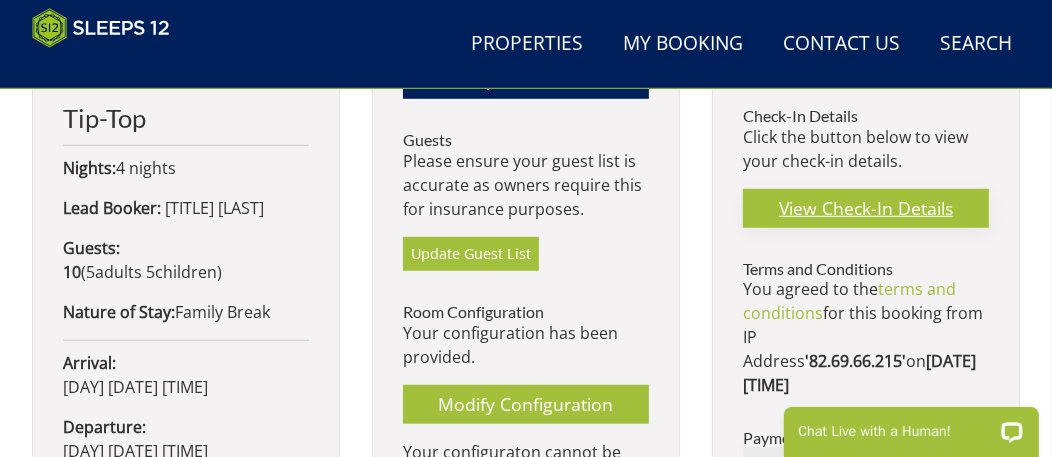 click on "View Check-In Details" at bounding box center (866, 208) 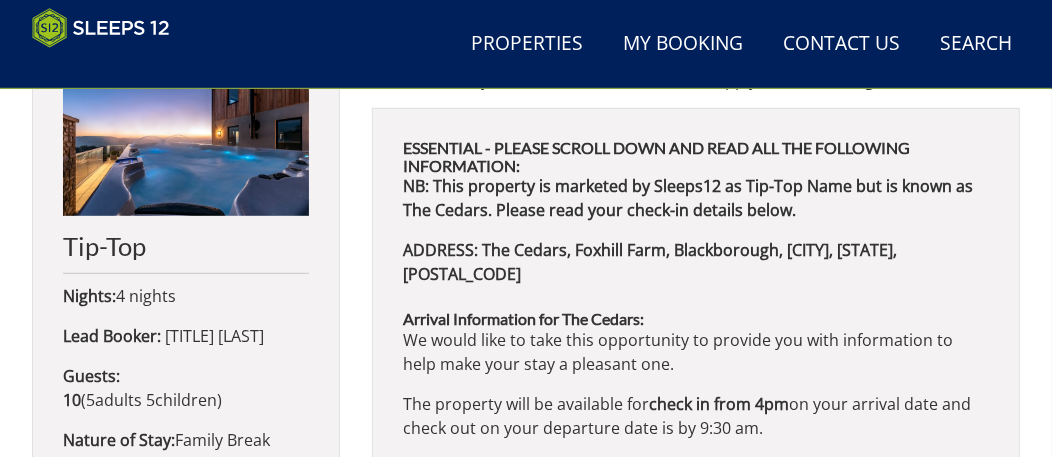 scroll, scrollTop: 730, scrollLeft: 0, axis: vertical 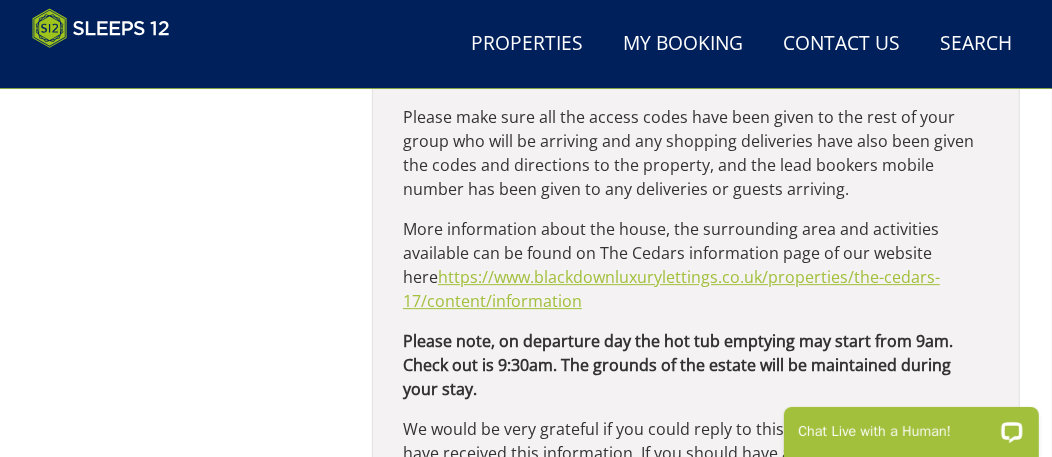 click on "https://www.blackdownluxurylettings.co.uk/properties/the-cedars-17/content/information" at bounding box center [671, 289] 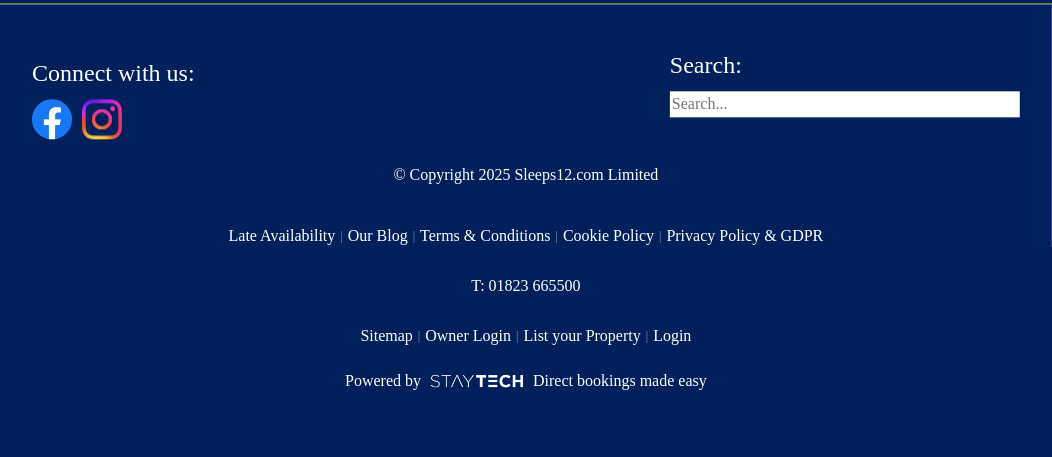 scroll, scrollTop: 3063, scrollLeft: 0, axis: vertical 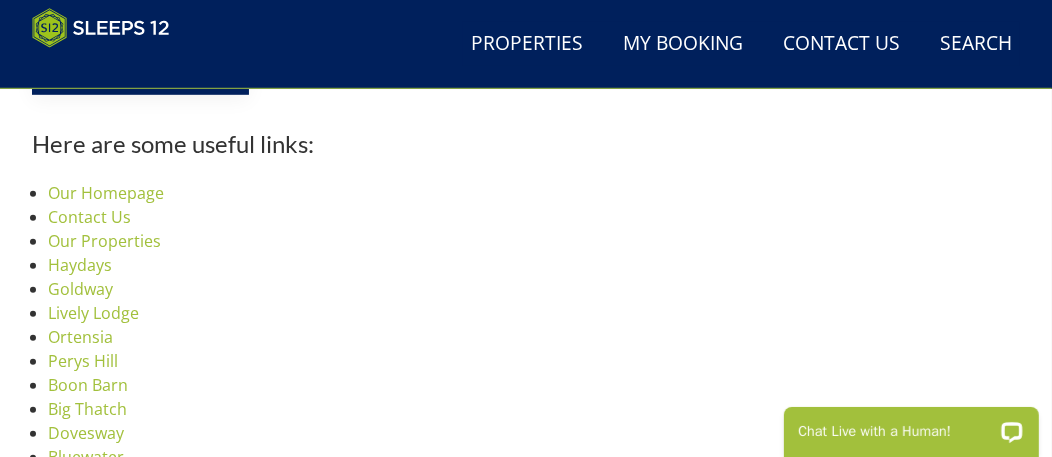 click on "Browse our Properties" at bounding box center (140, 75) 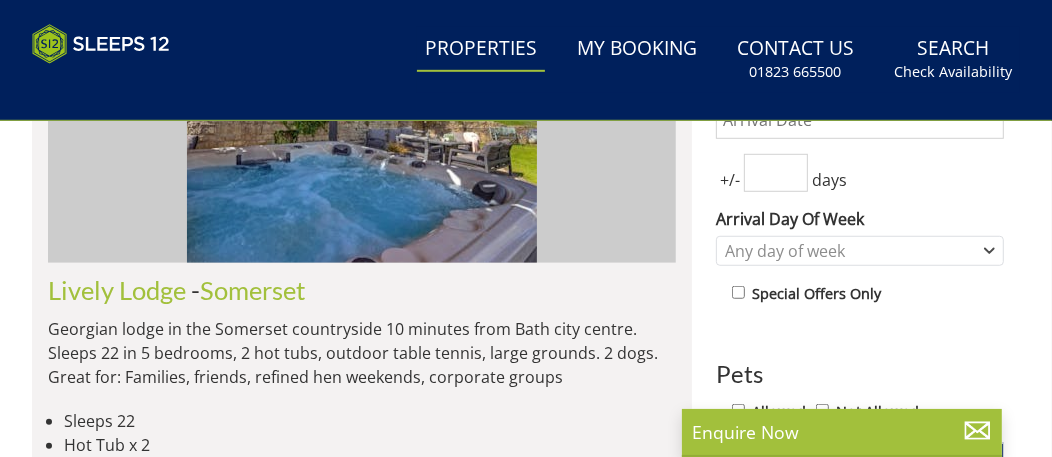 scroll, scrollTop: 0, scrollLeft: 0, axis: both 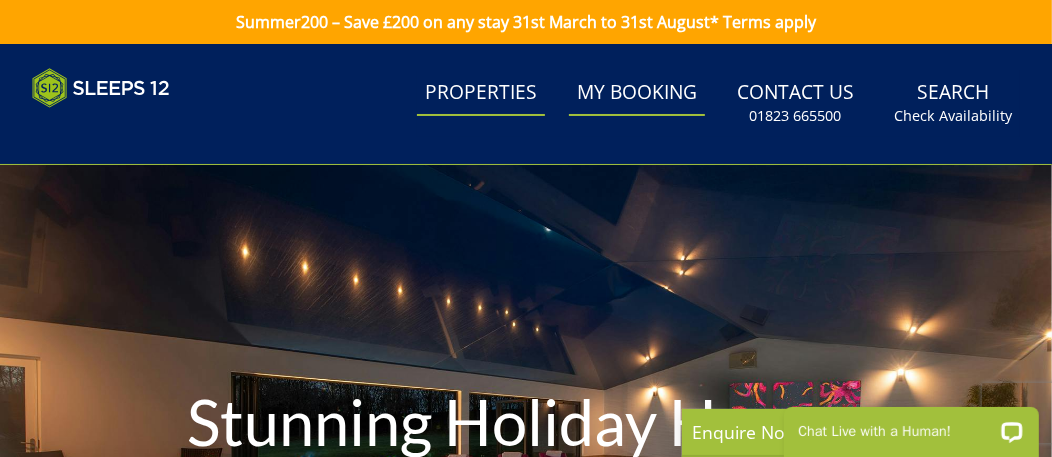 click on "My Booking" at bounding box center (637, 93) 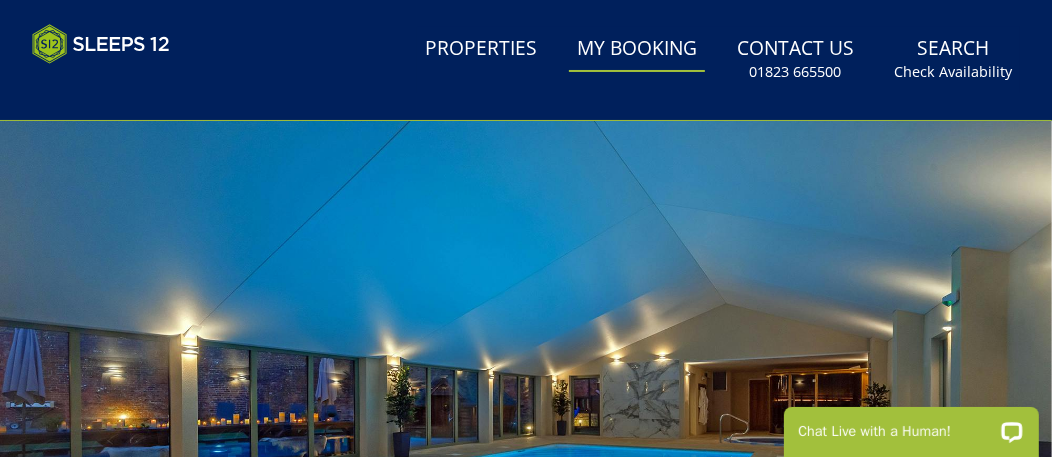 scroll, scrollTop: 165, scrollLeft: 0, axis: vertical 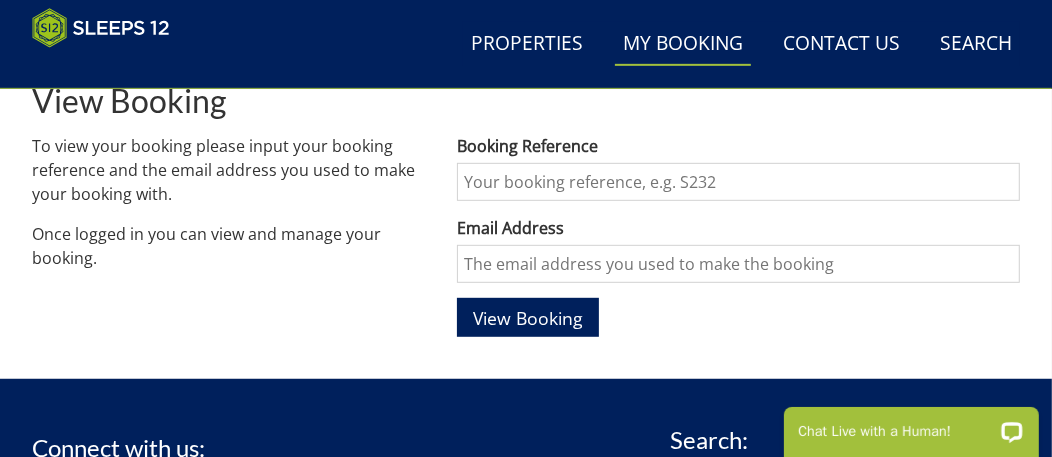 click on "Email Address" at bounding box center [738, 264] 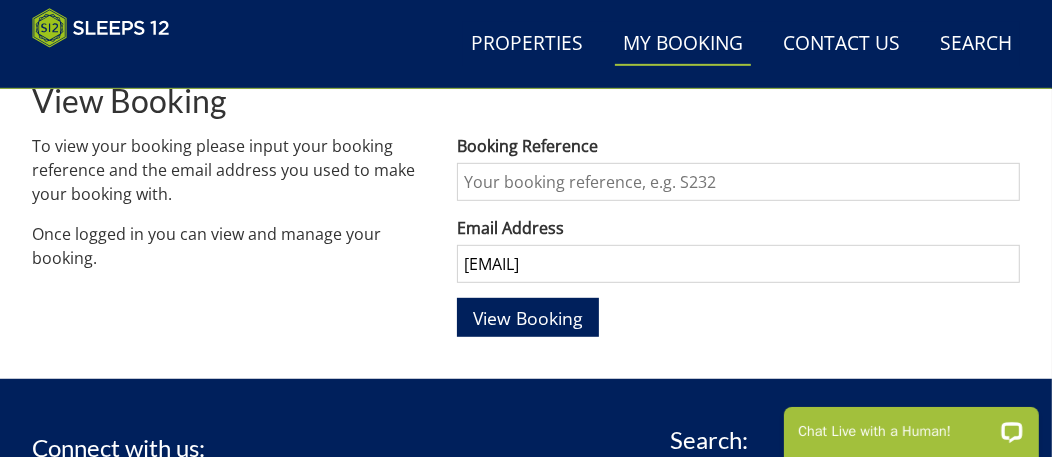 click on "Booking Reference" at bounding box center [738, 182] 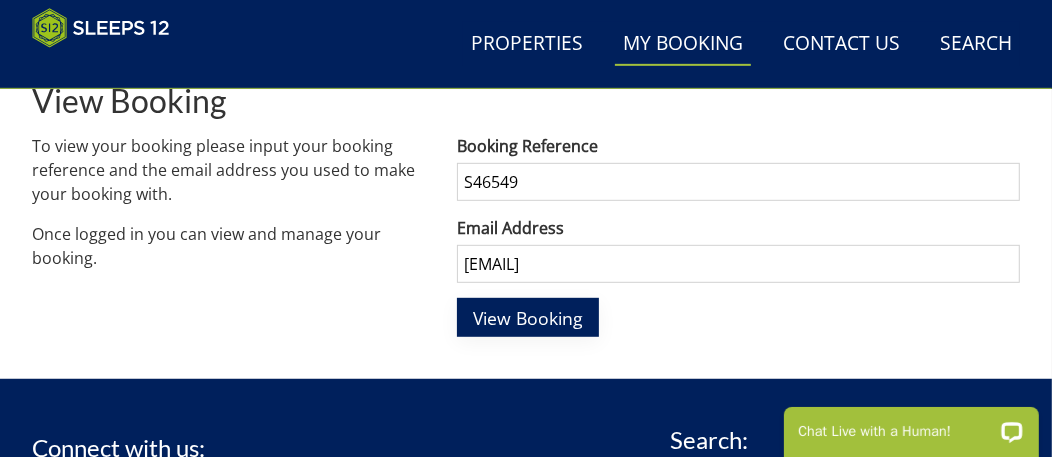 click on "View Booking" at bounding box center (528, 318) 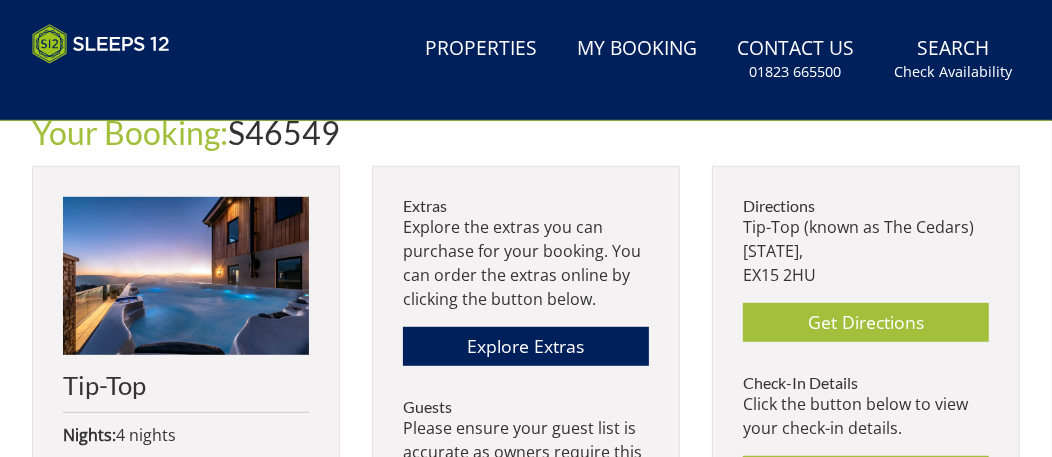 scroll, scrollTop: 0, scrollLeft: 0, axis: both 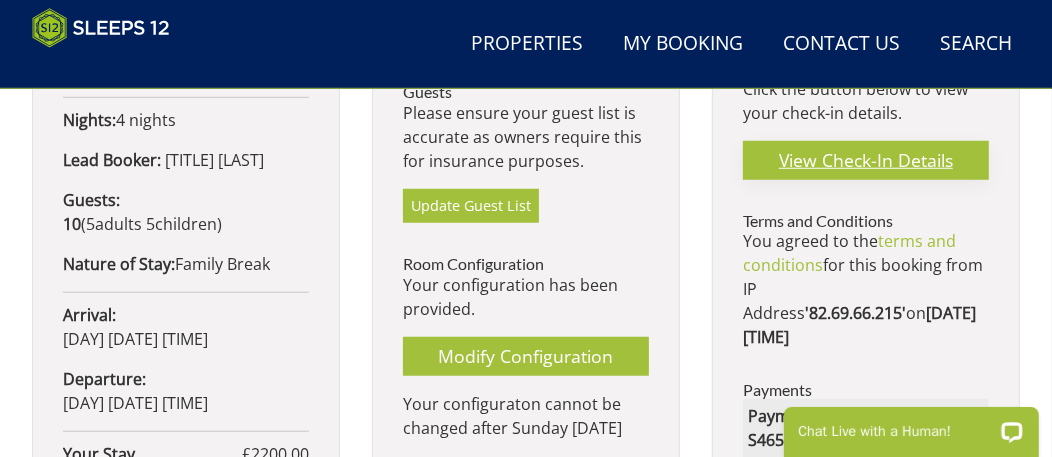 click on "View Check-In Details" at bounding box center (866, 160) 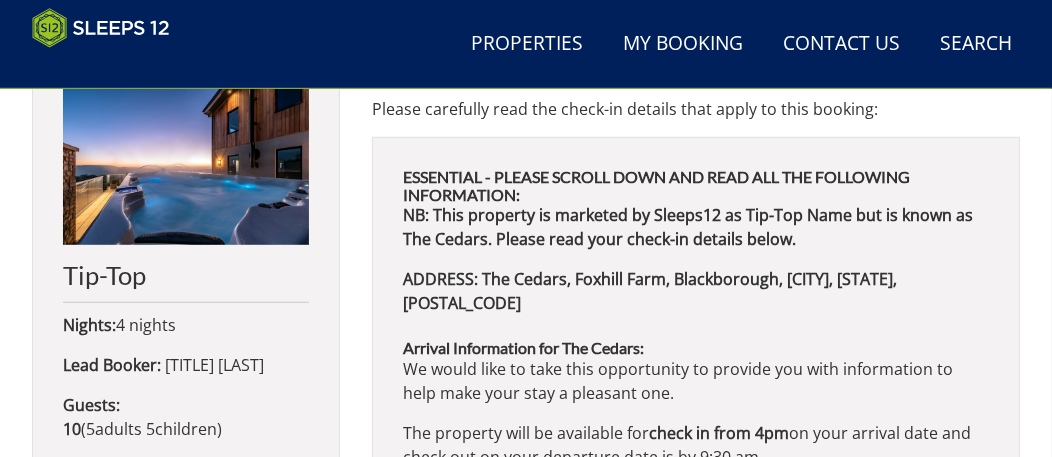 scroll, scrollTop: 730, scrollLeft: 0, axis: vertical 